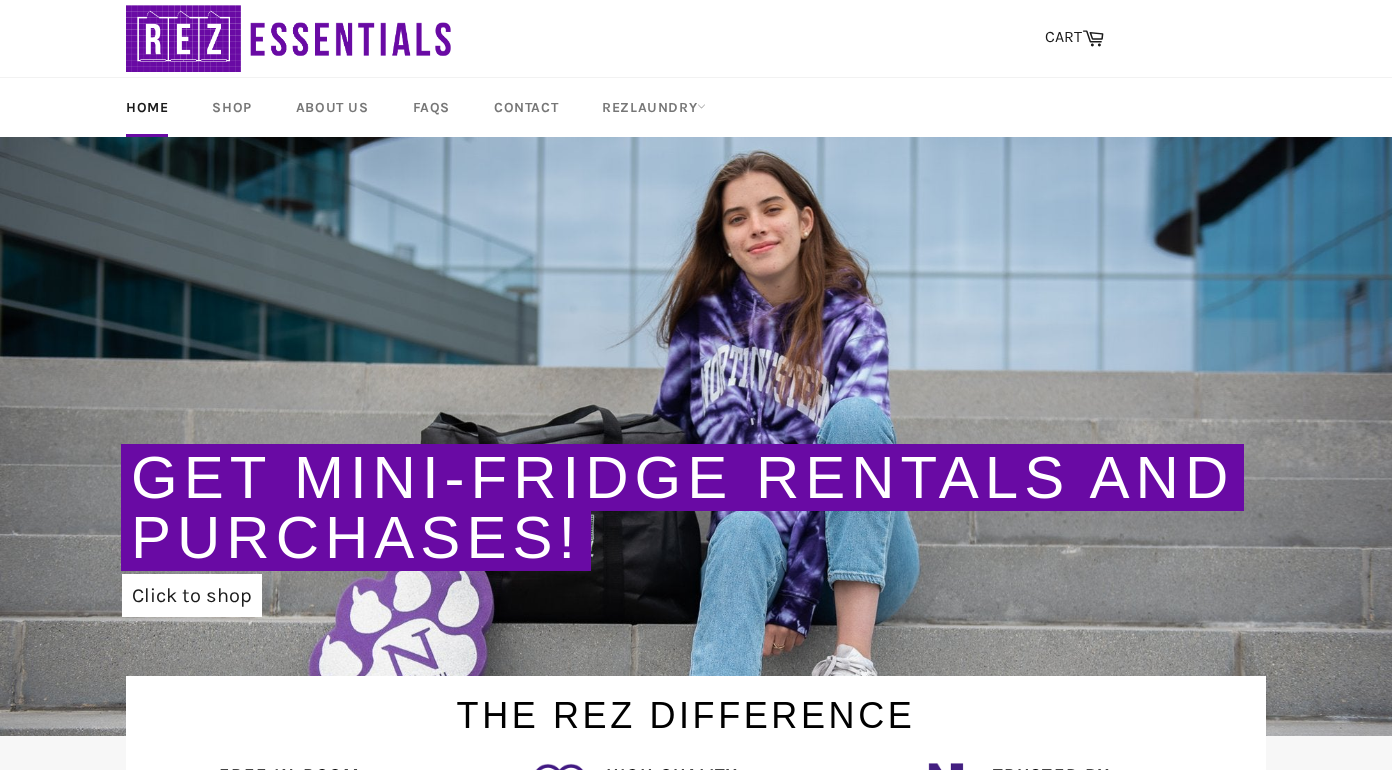 scroll, scrollTop: 0, scrollLeft: 0, axis: both 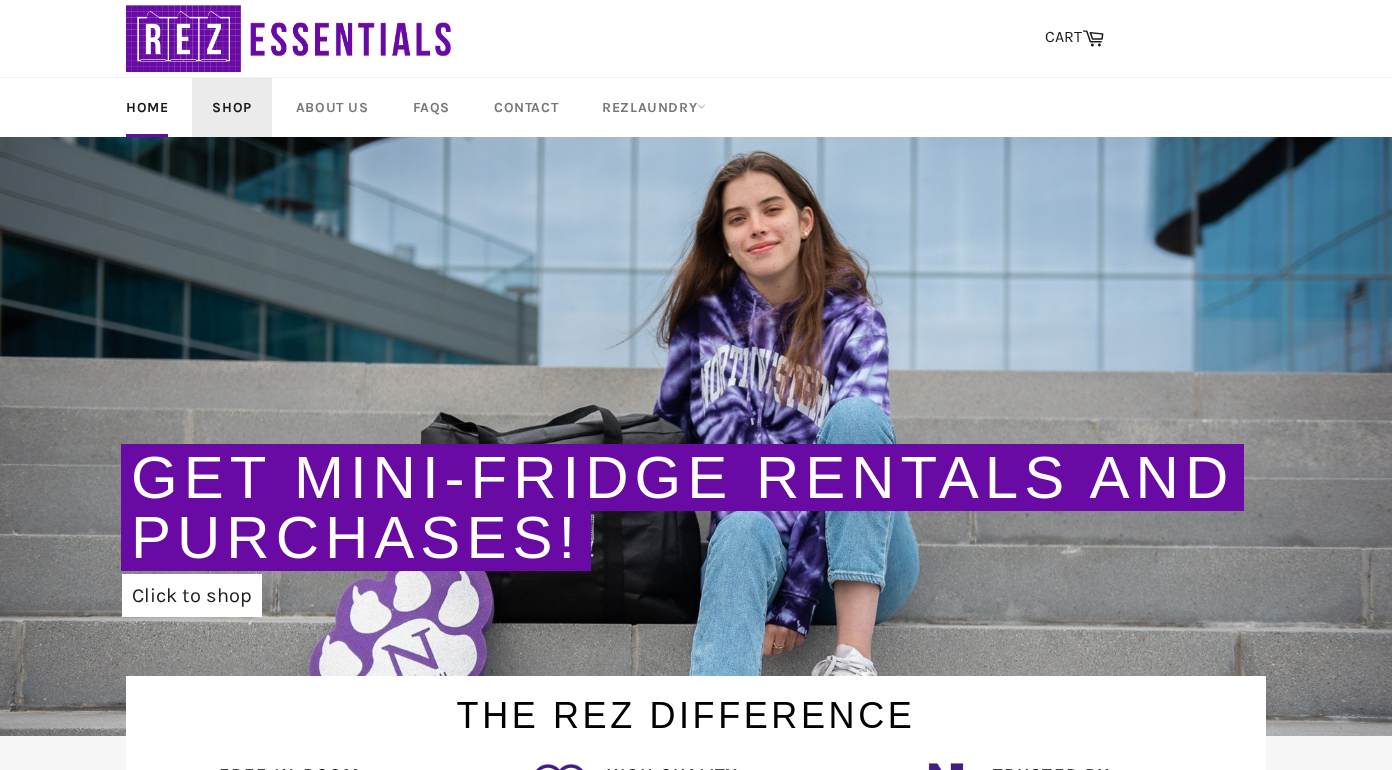 click on "Shop" at bounding box center (231, 107) 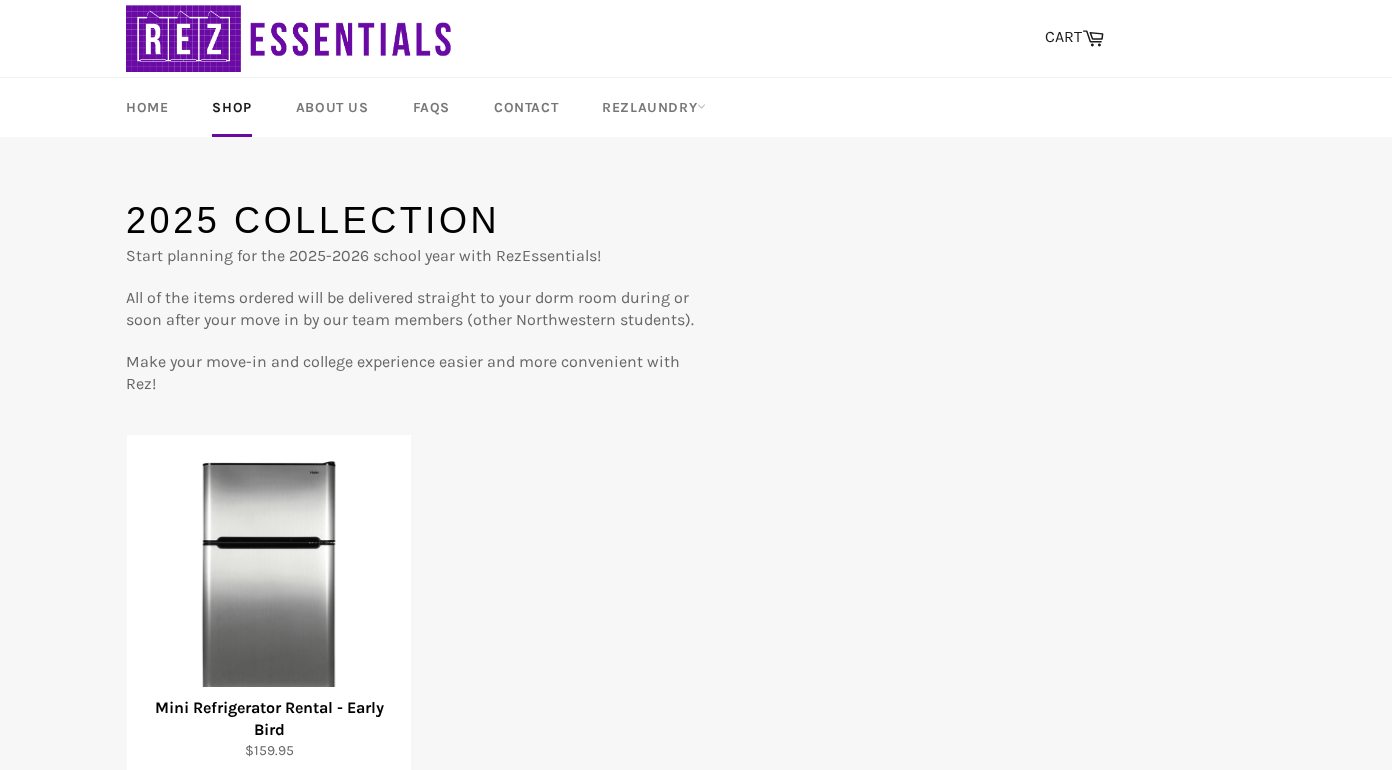 scroll, scrollTop: 0, scrollLeft: 0, axis: both 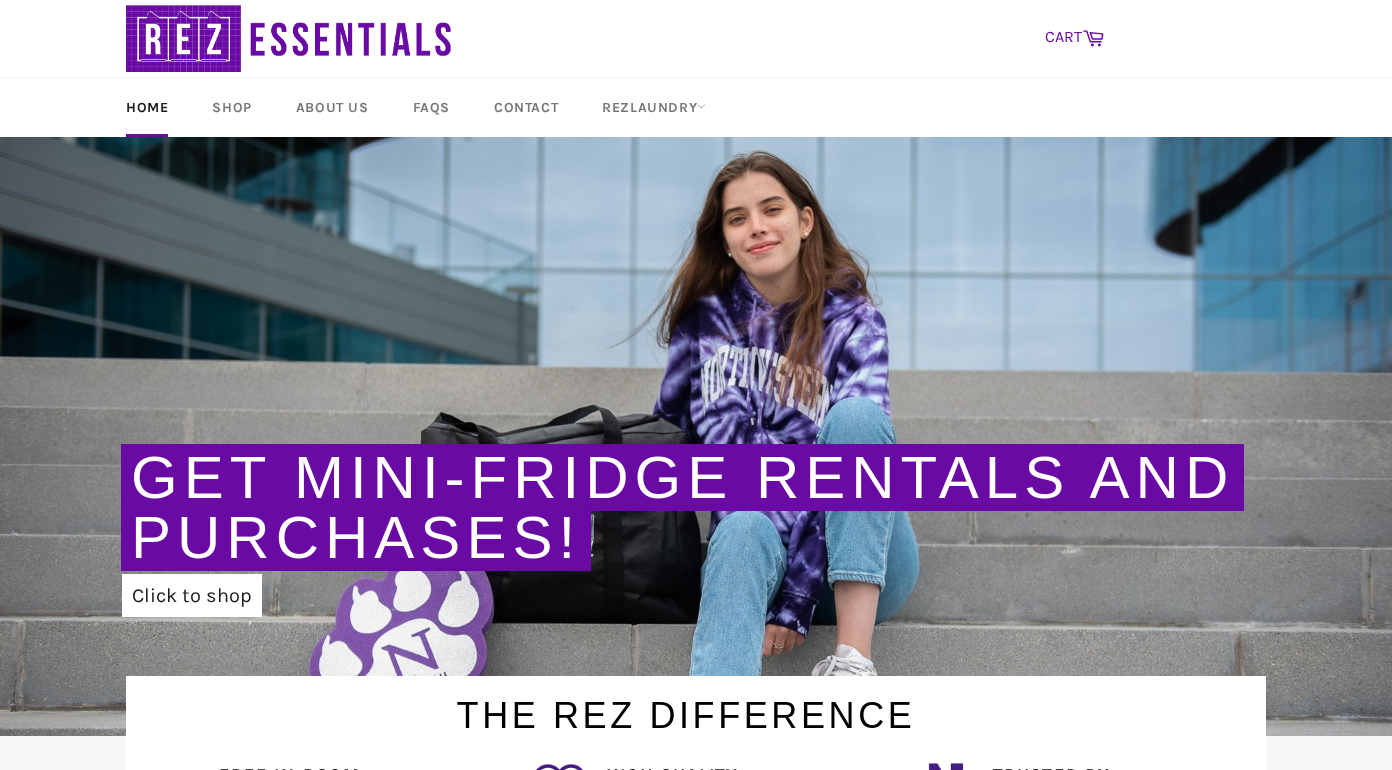 click on "CART
Cart" at bounding box center (1074, 38) 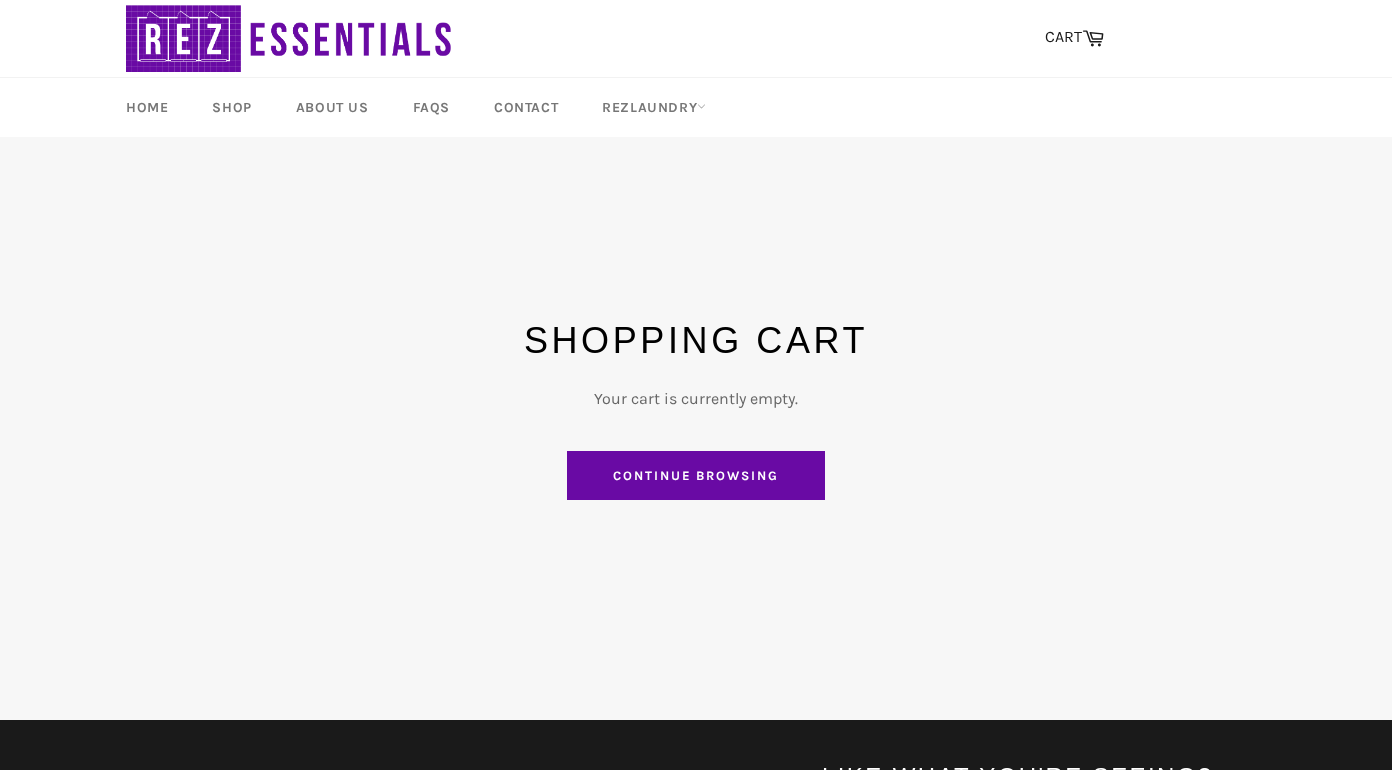 scroll, scrollTop: 0, scrollLeft: 0, axis: both 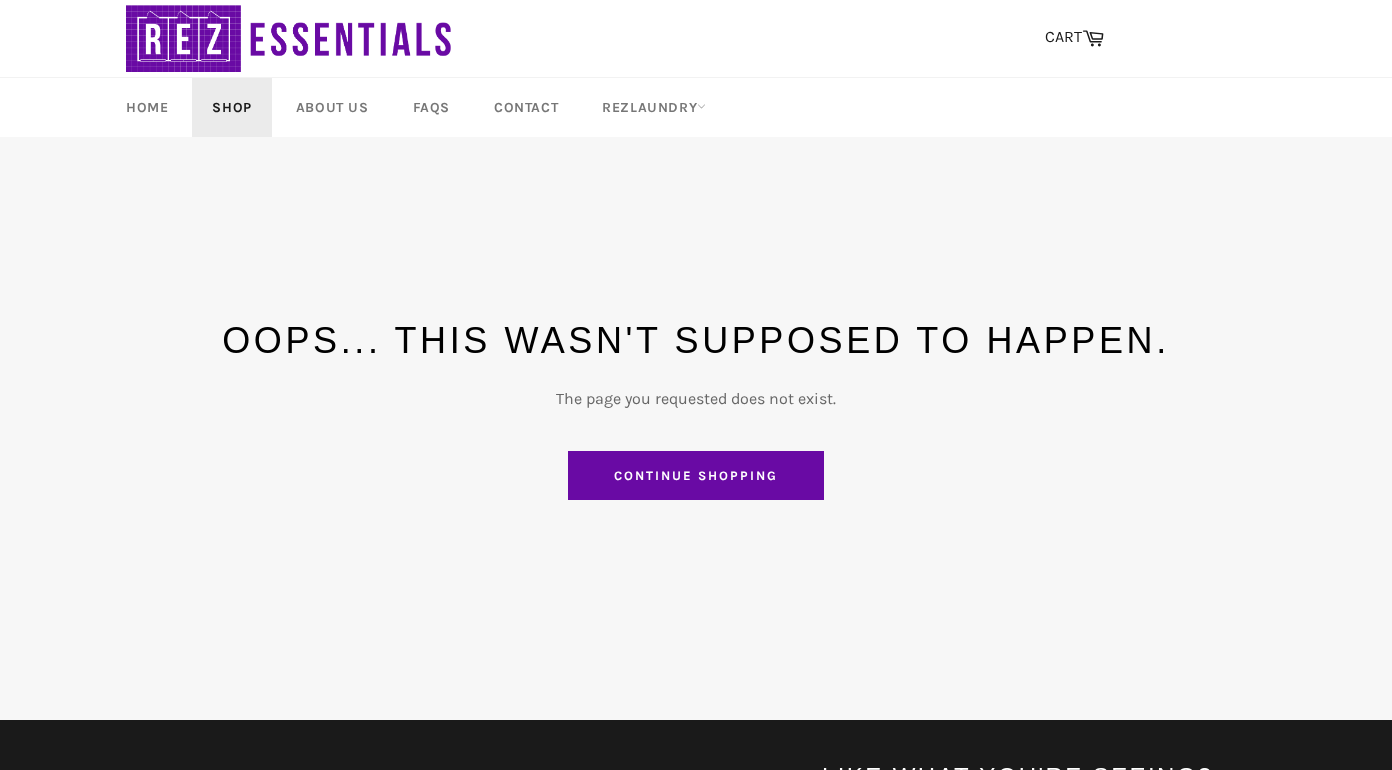 click on "Shop" at bounding box center (231, 107) 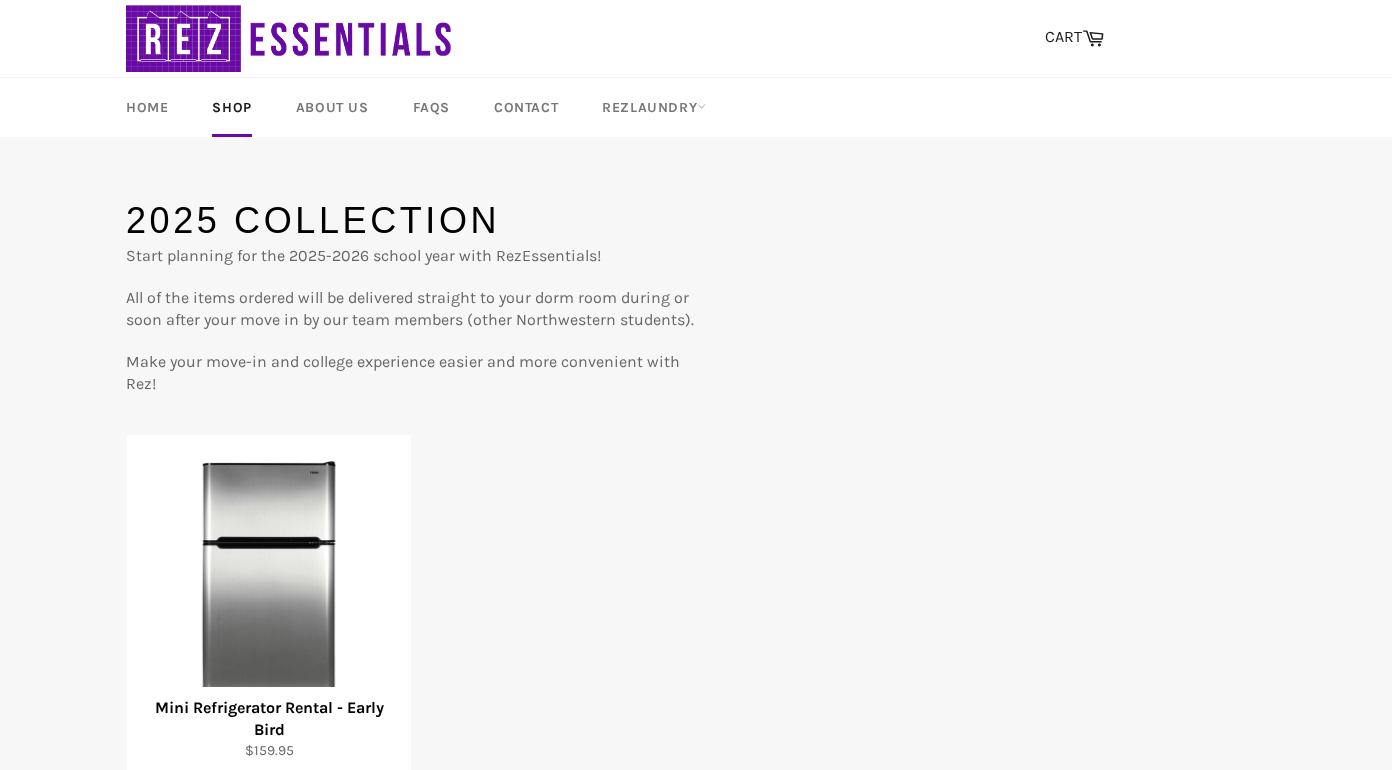 scroll, scrollTop: 0, scrollLeft: 0, axis: both 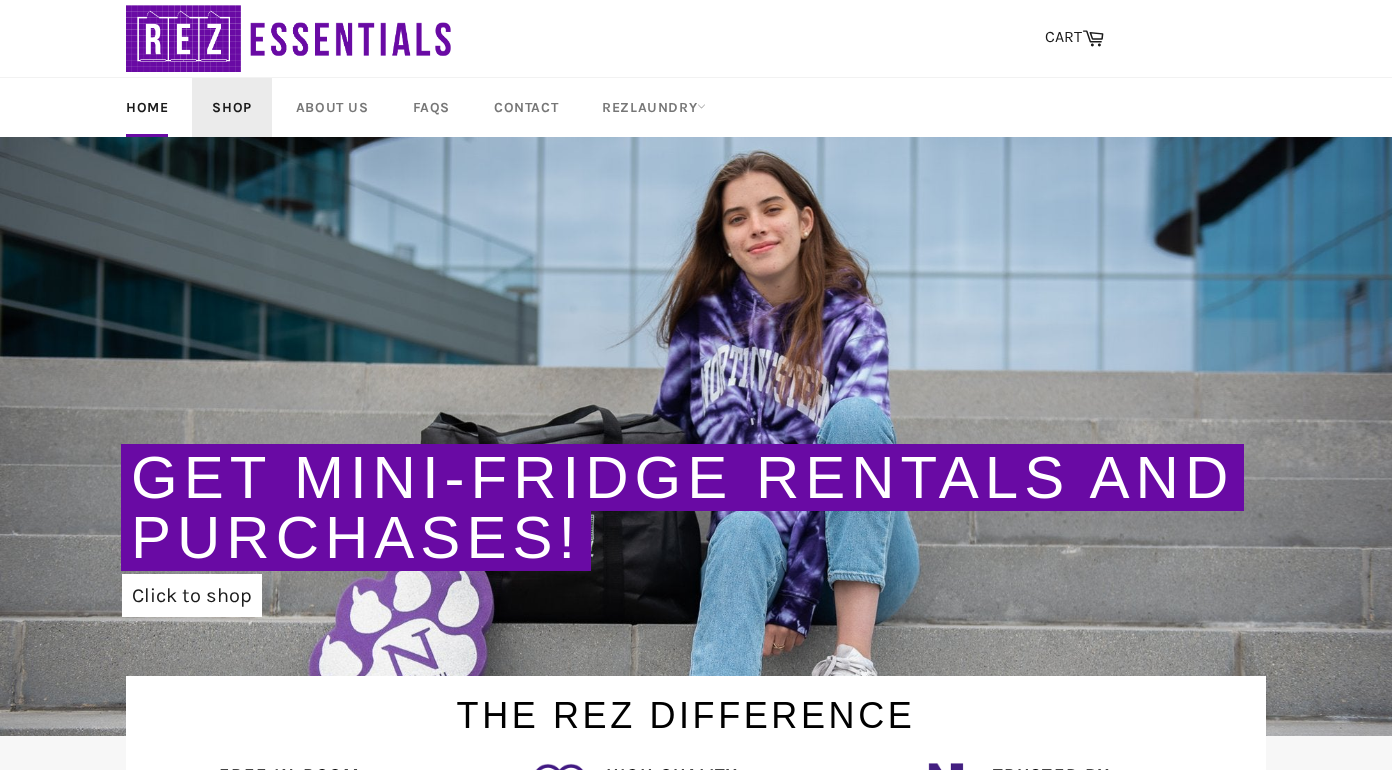 click on "Shop" at bounding box center [231, 107] 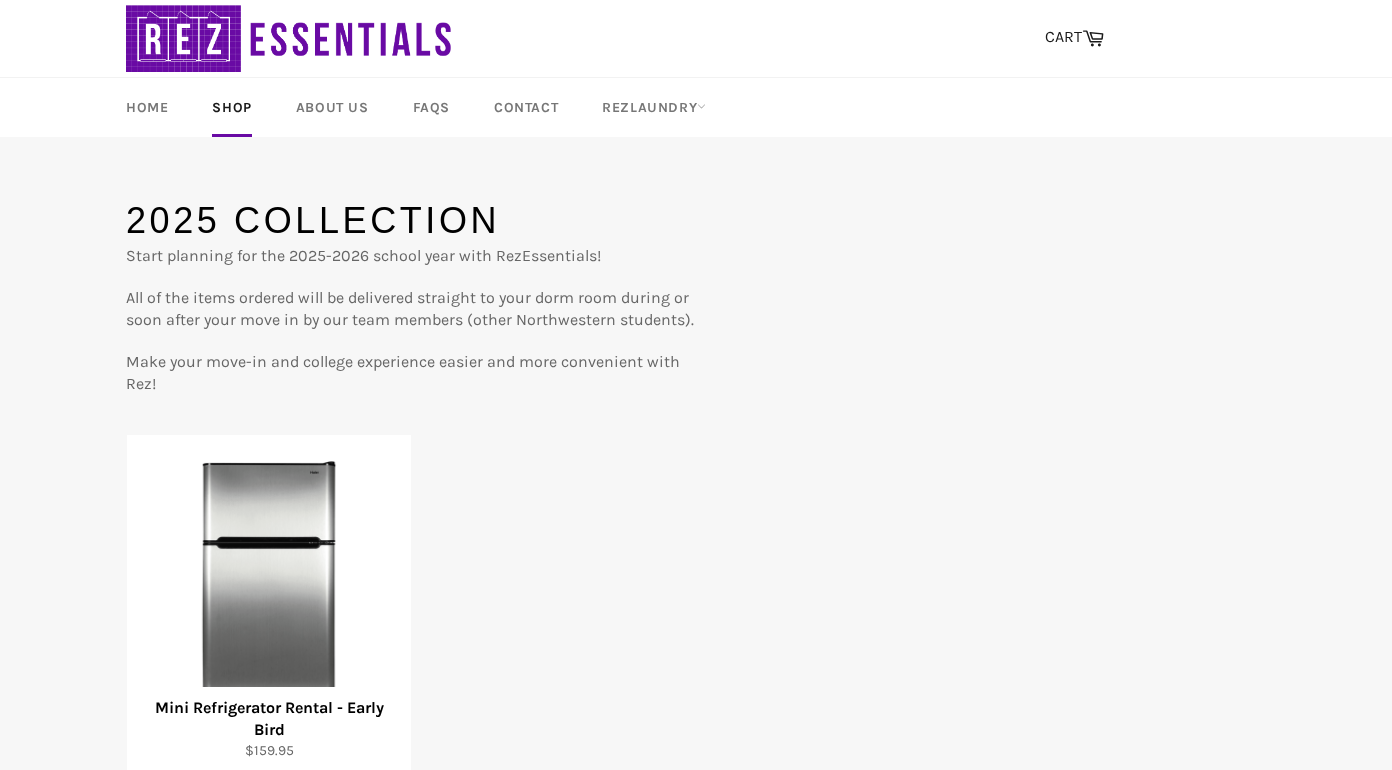 scroll, scrollTop: 0, scrollLeft: 0, axis: both 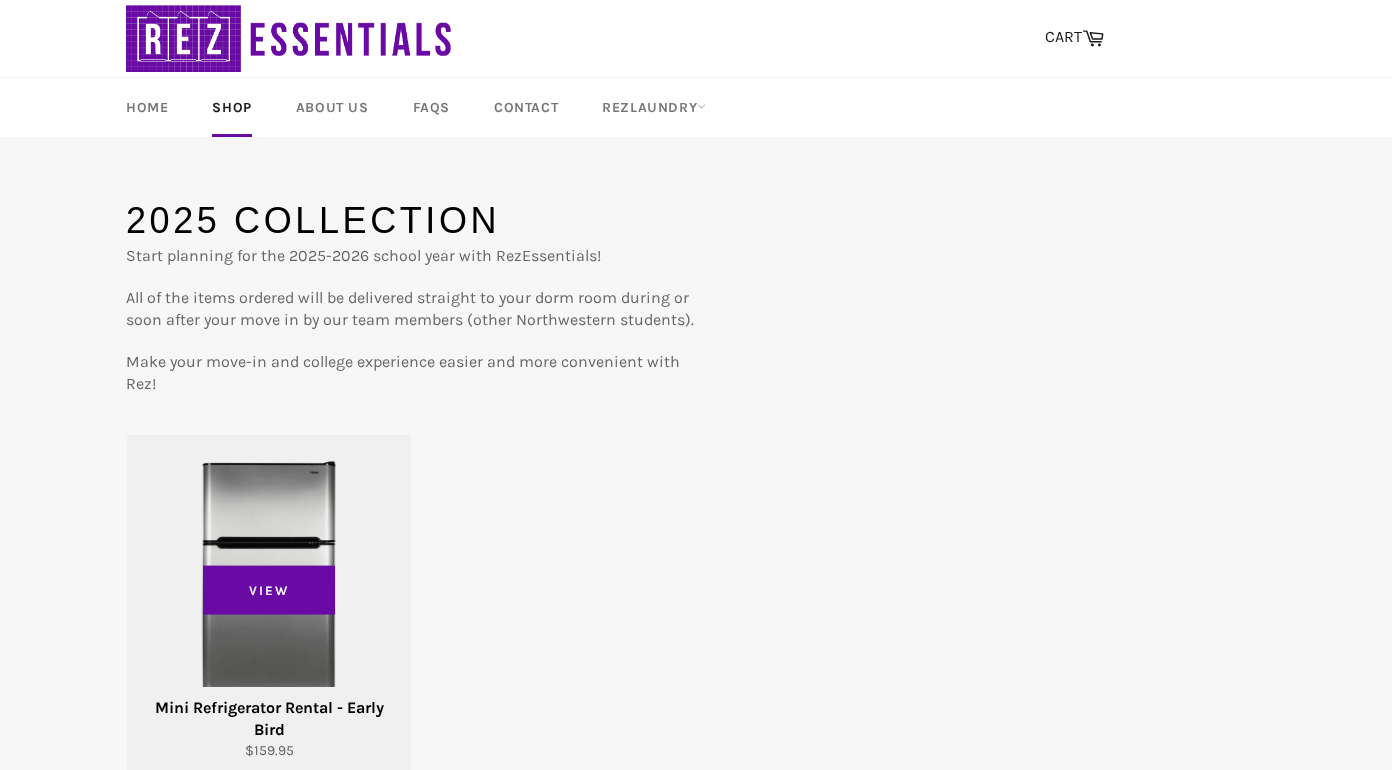 click on "View" at bounding box center (269, 607) 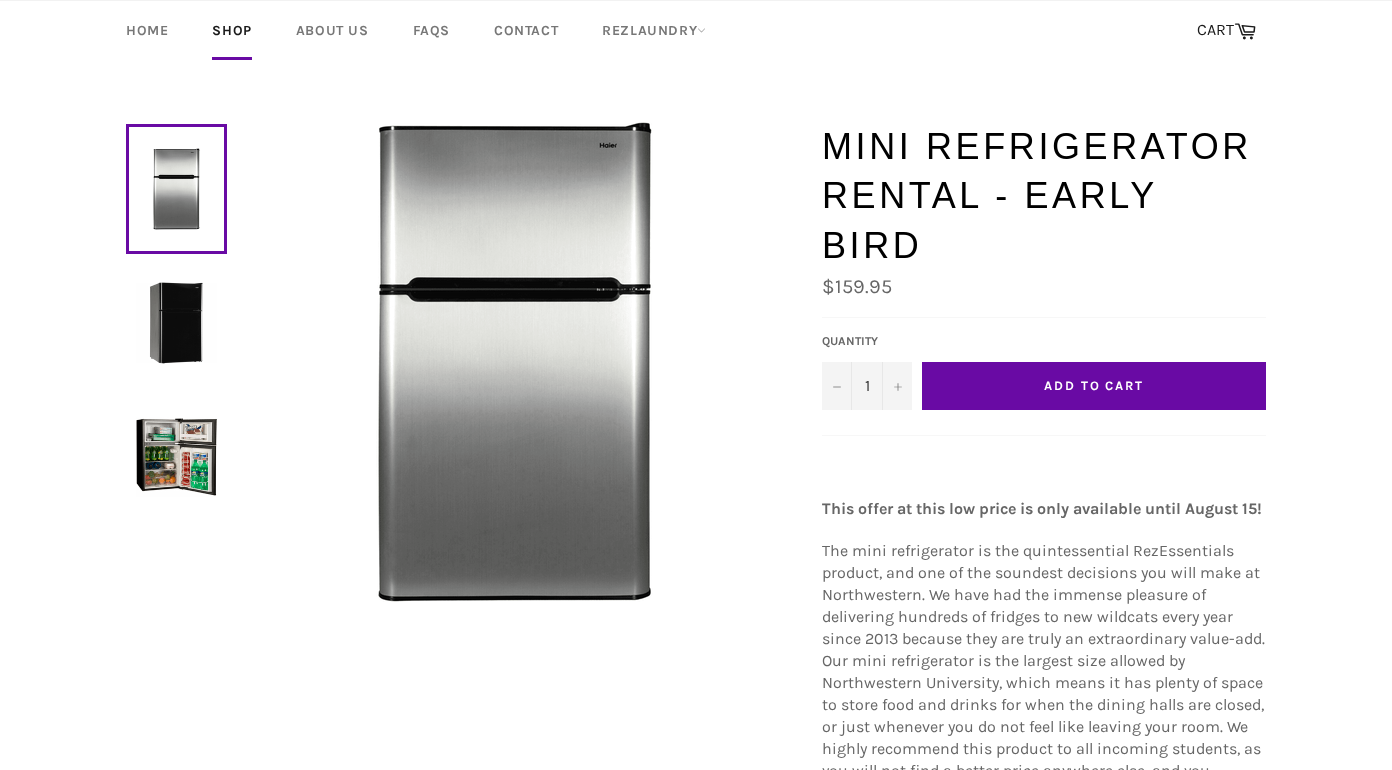 scroll, scrollTop: 0, scrollLeft: 0, axis: both 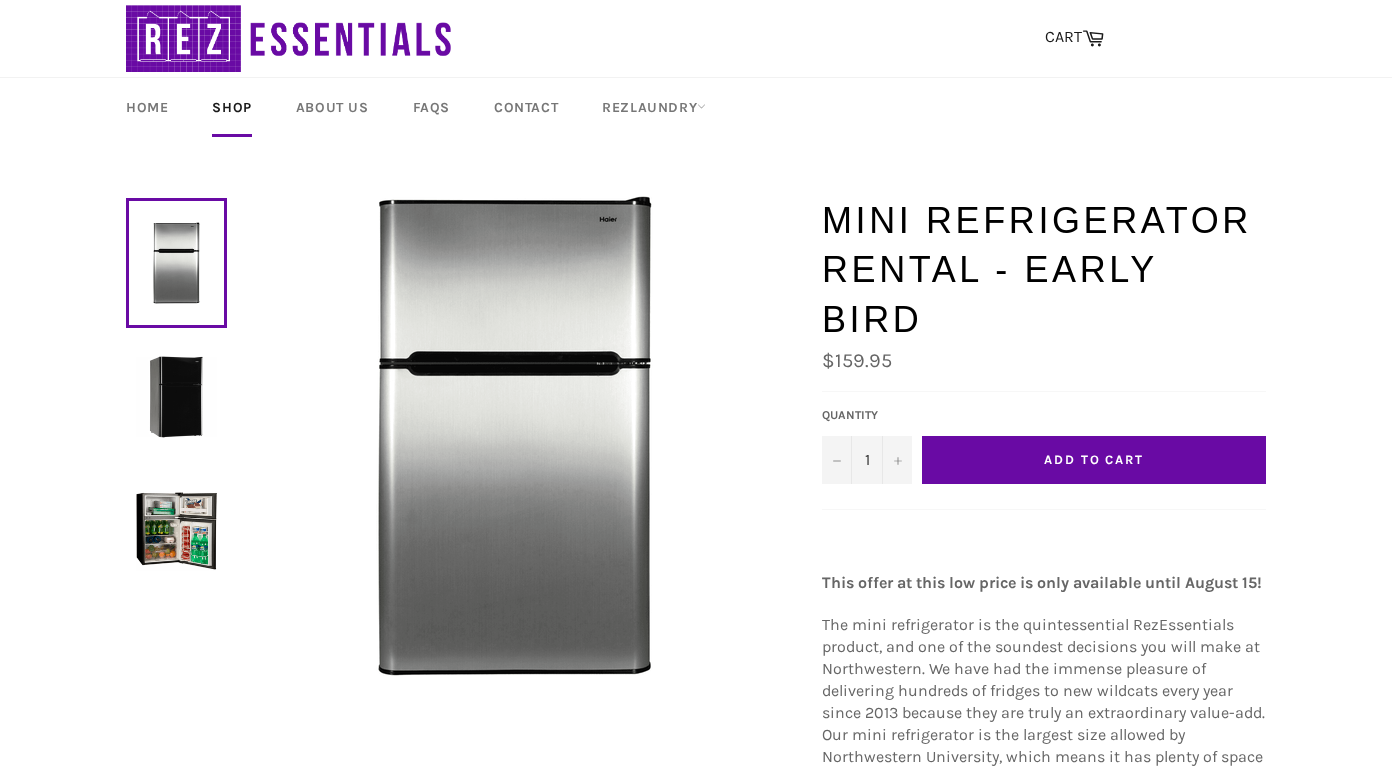 click on "Add to Cart" at bounding box center (1094, 459) 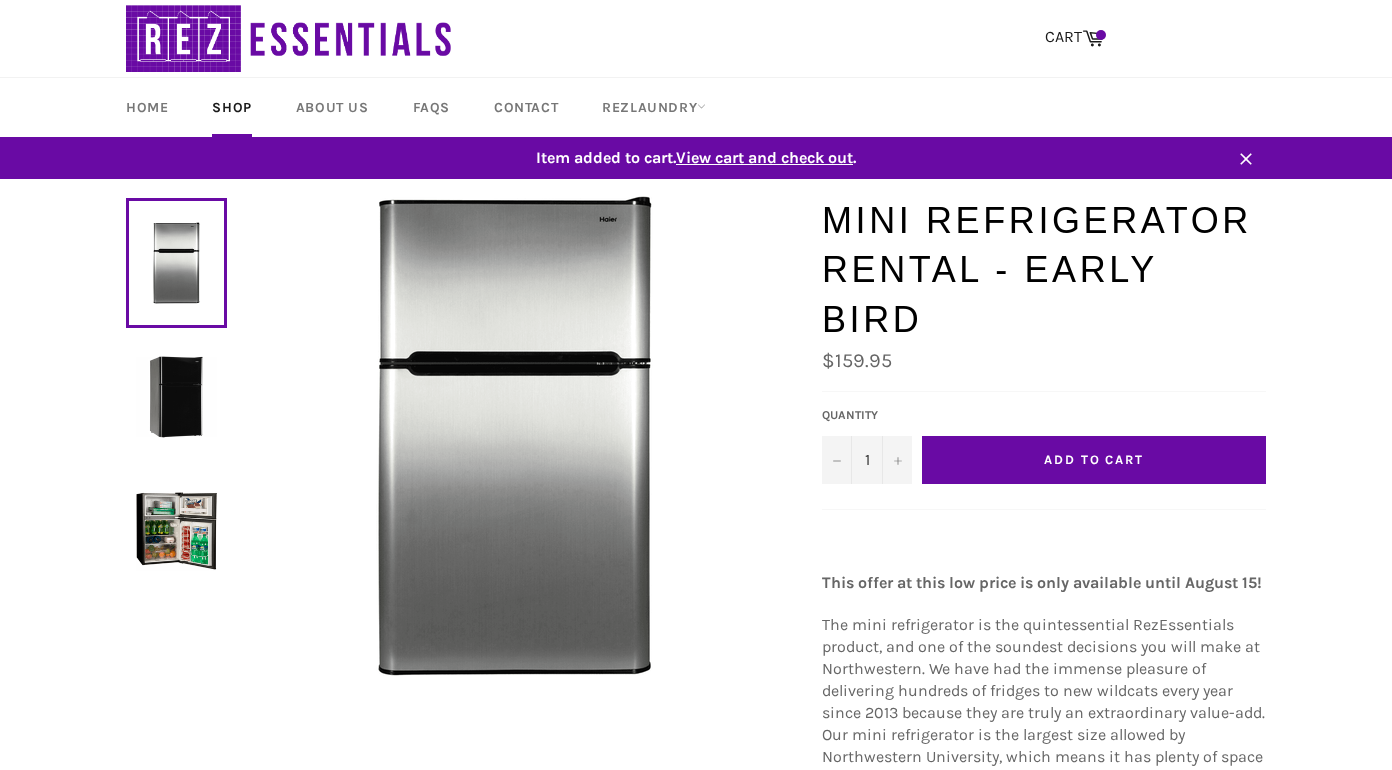 click on "View cart and check out" at bounding box center (764, 157) 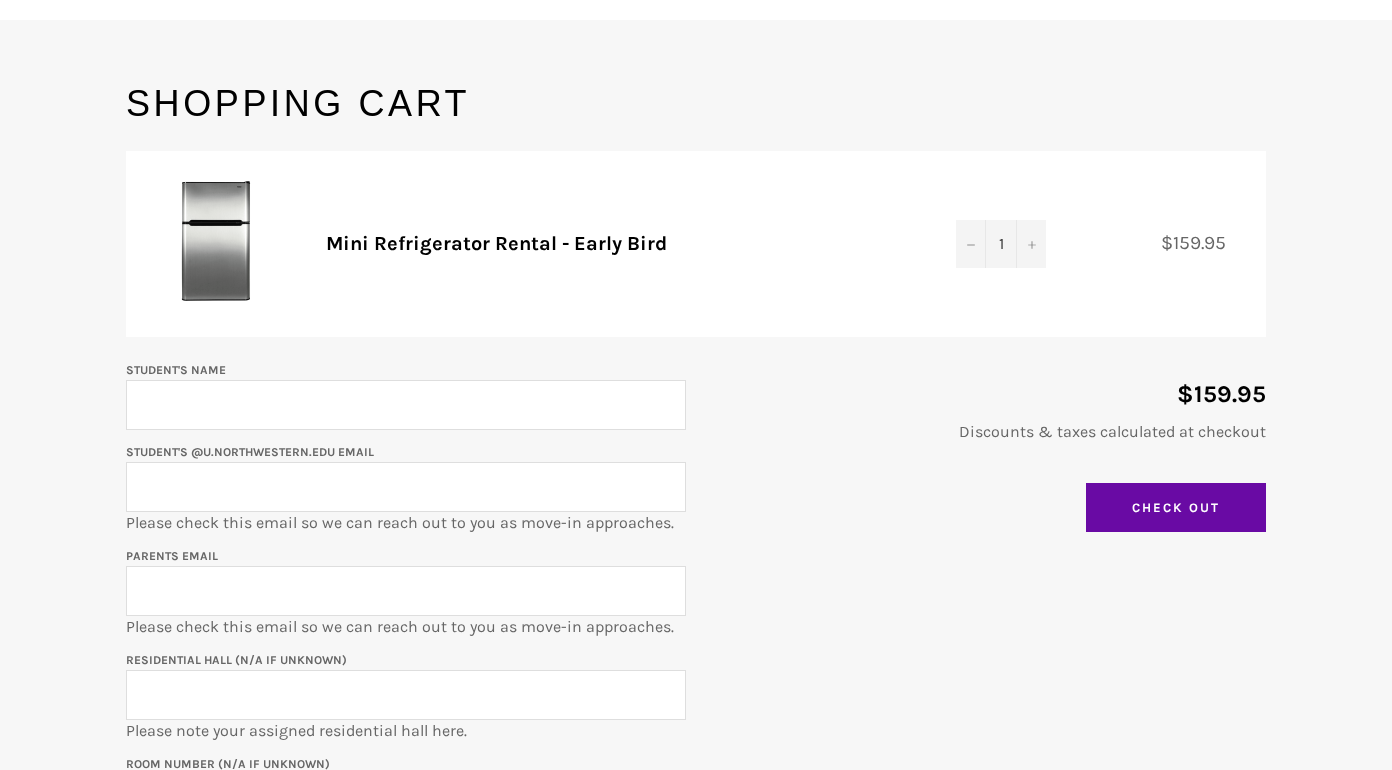 scroll, scrollTop: 71, scrollLeft: 0, axis: vertical 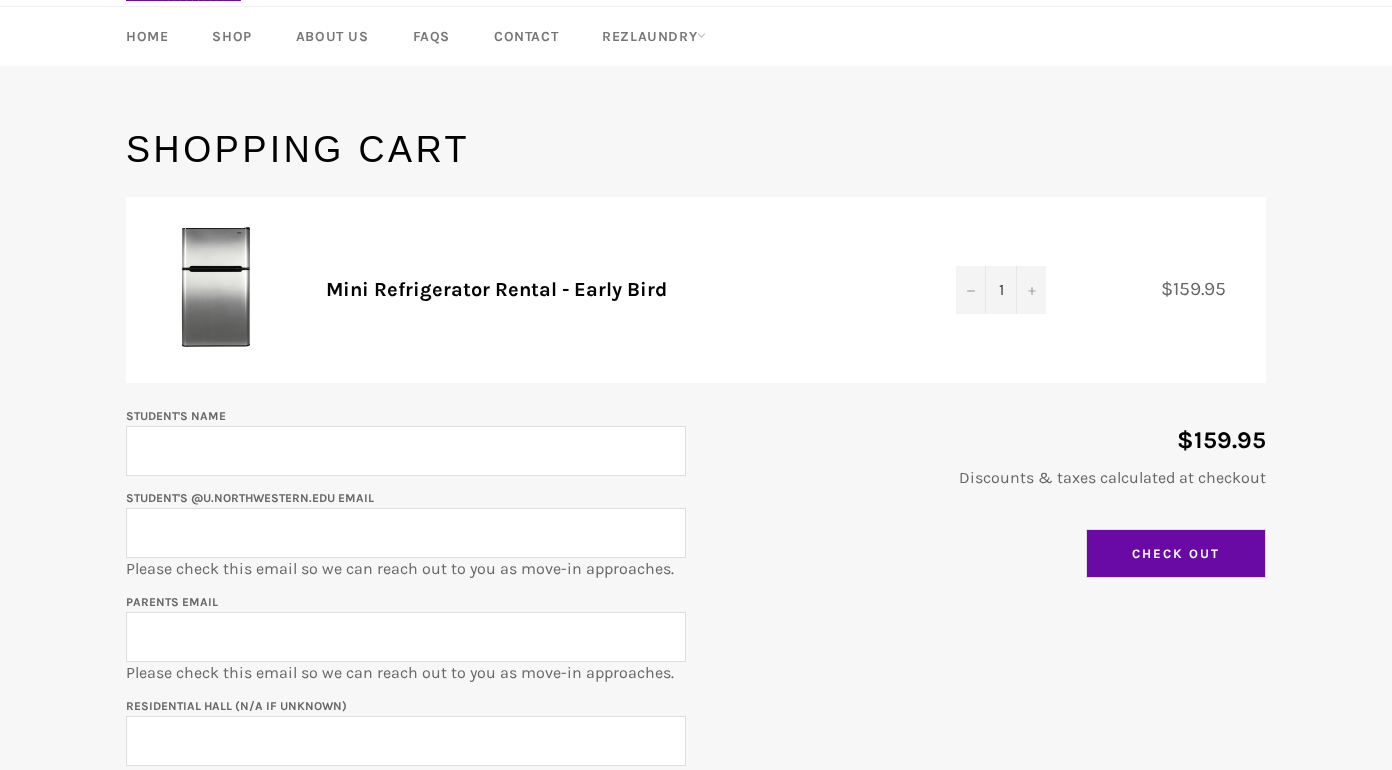 click on "Check Out" at bounding box center [1176, 554] 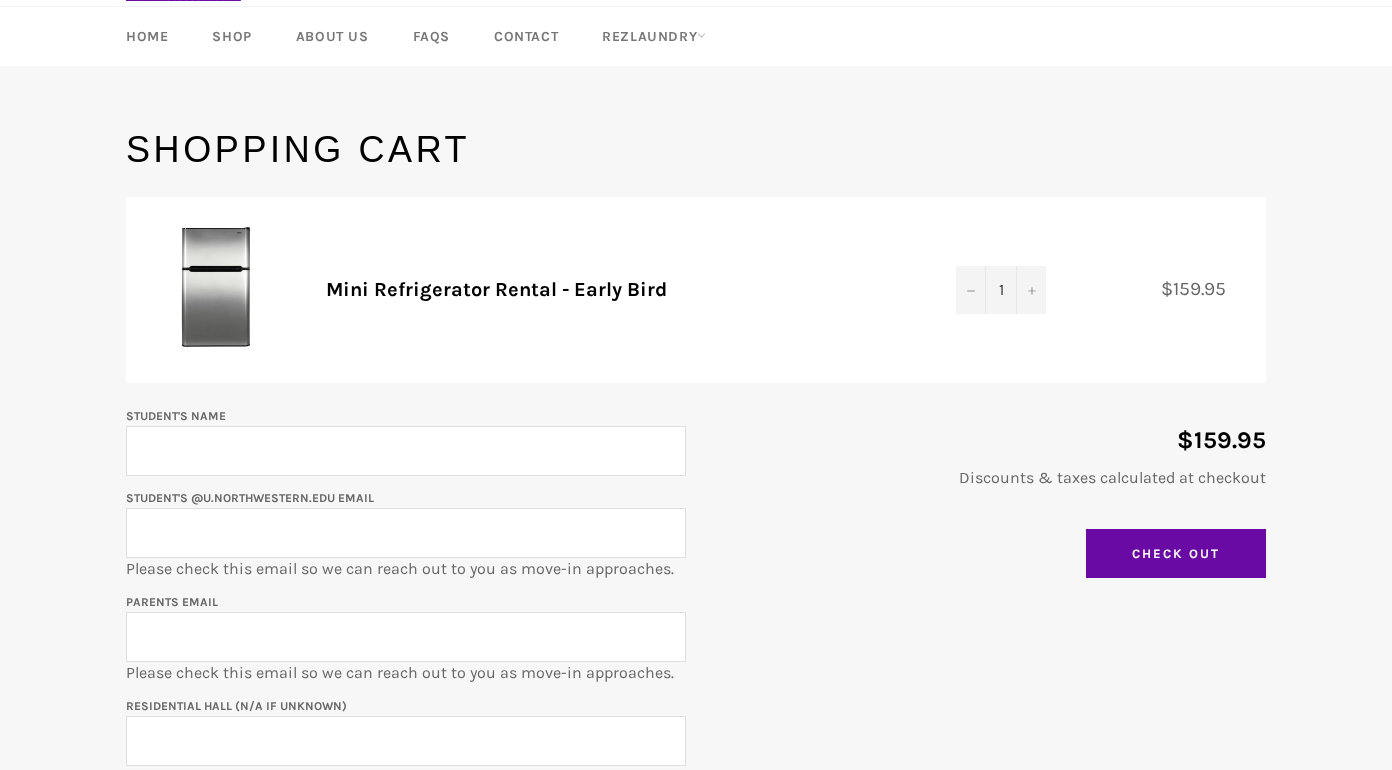 click on "Student's Name
Student's @u.northwestern.edu email
Please check this email so we can reach out to you as move-in approaches.
Parents email
Please check this email so we can reach out to you as move-in approaches.
Residential Hall (N/A if unknown)
Please note your assigned residential hall here.
Room Number (N/A if unknown)
Please note your assigned room number here." at bounding box center [396, 648] 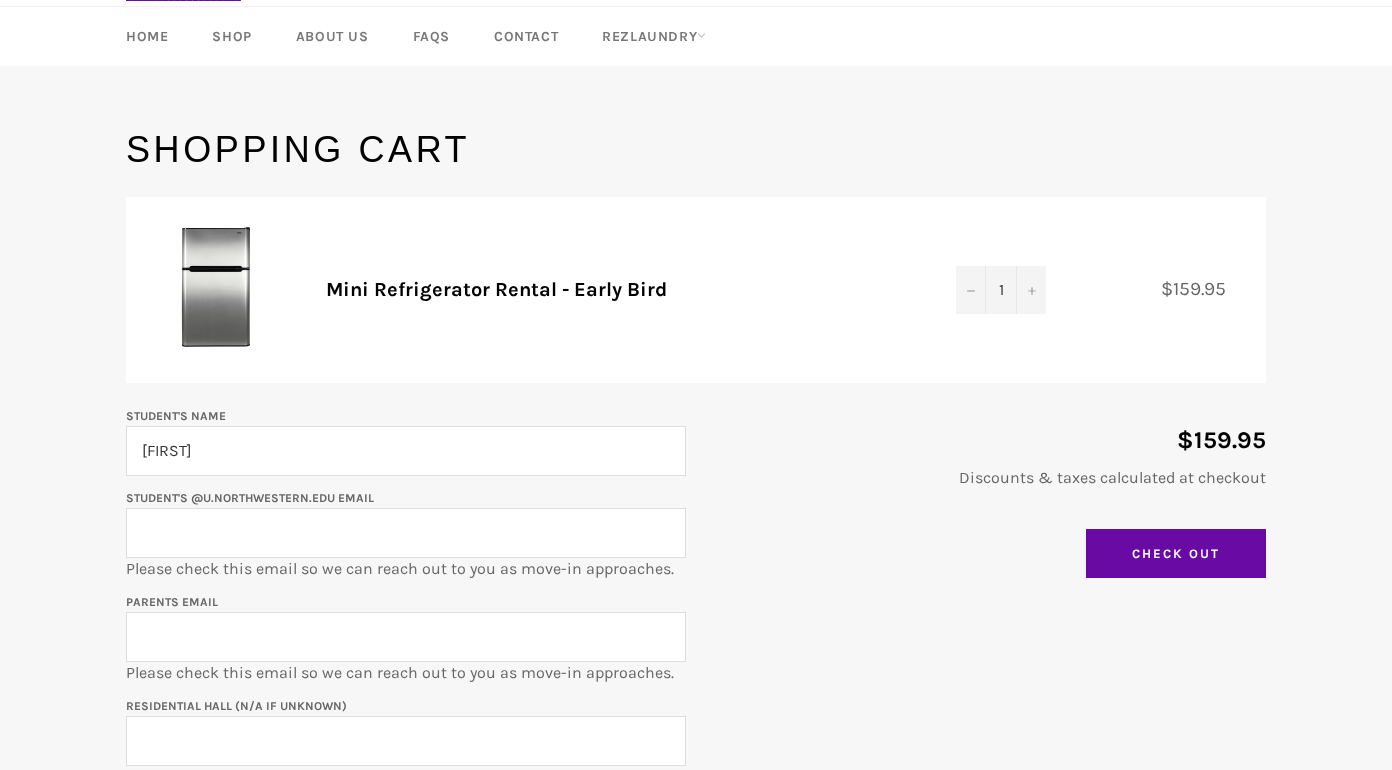 type on "j" 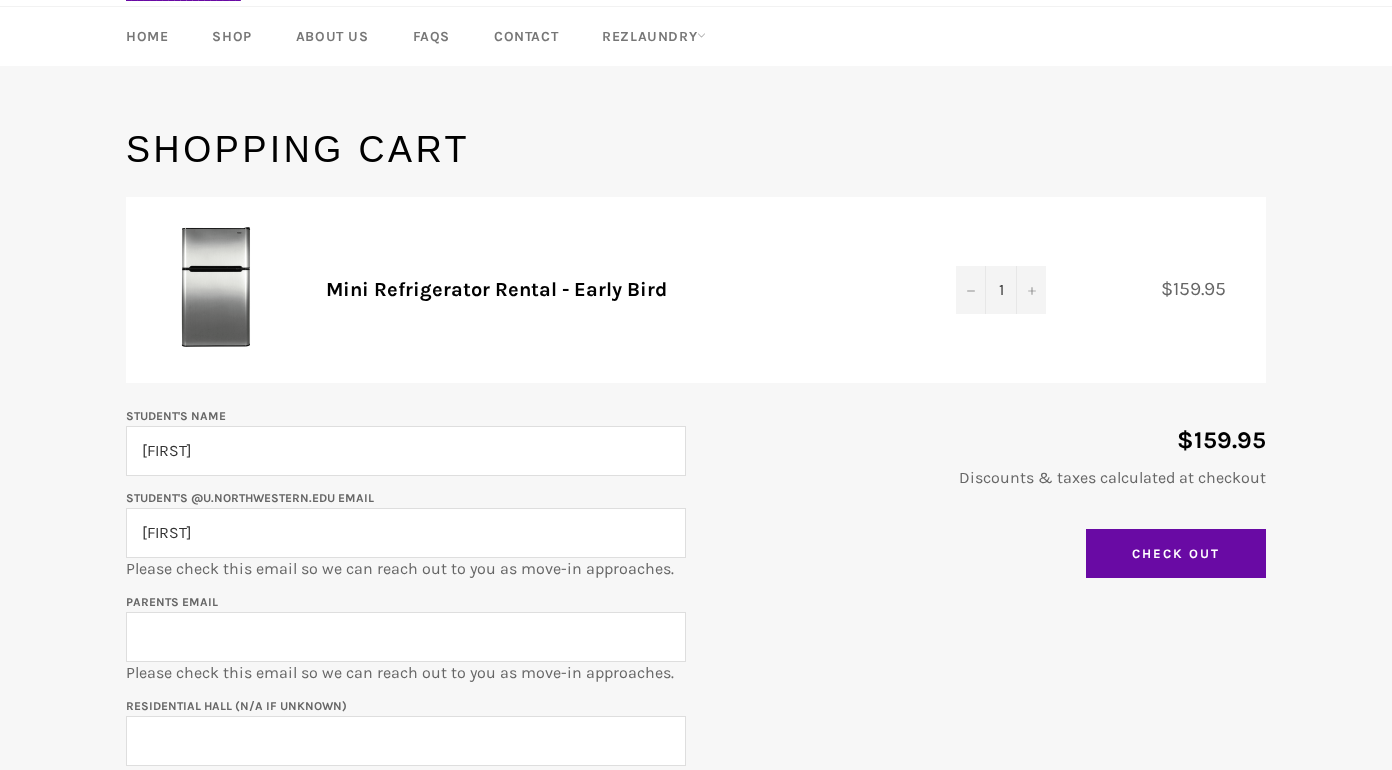 type on "j" 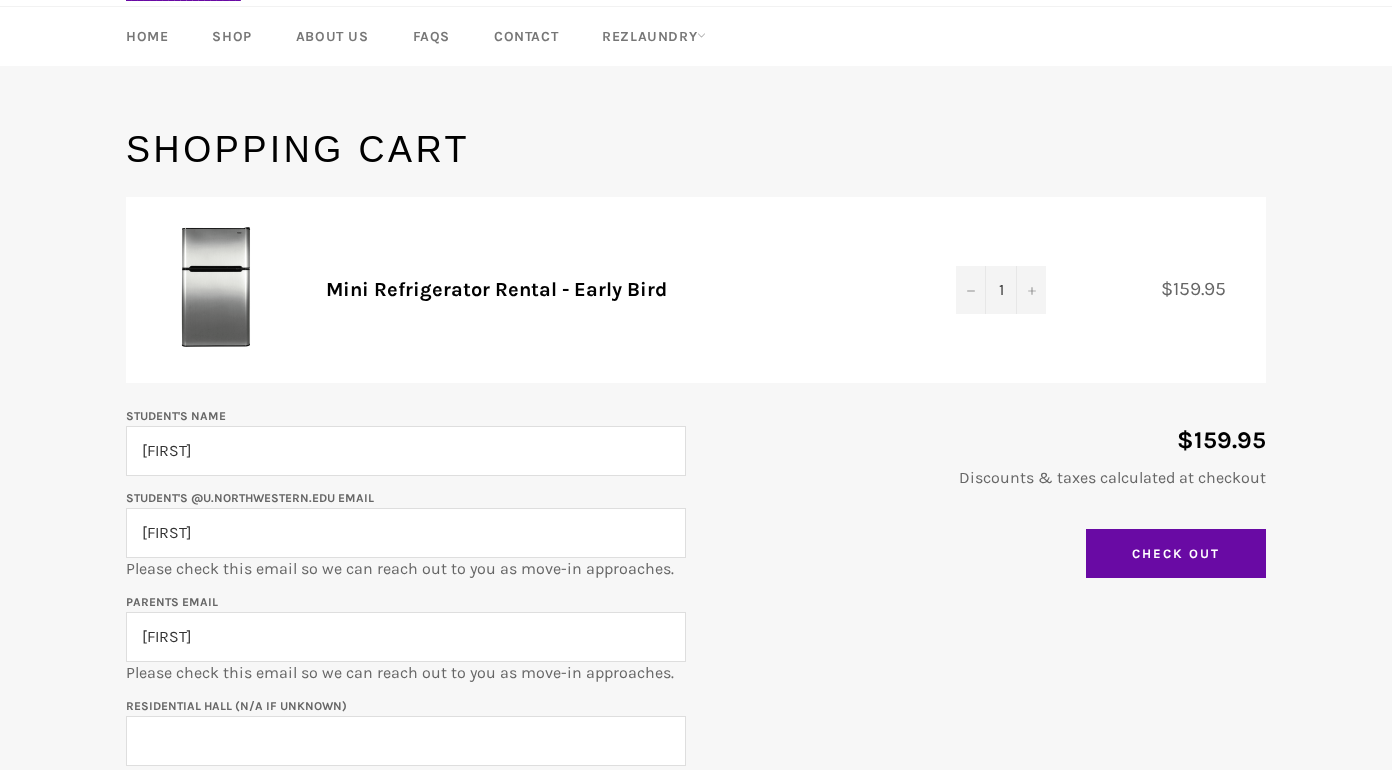 type on "j" 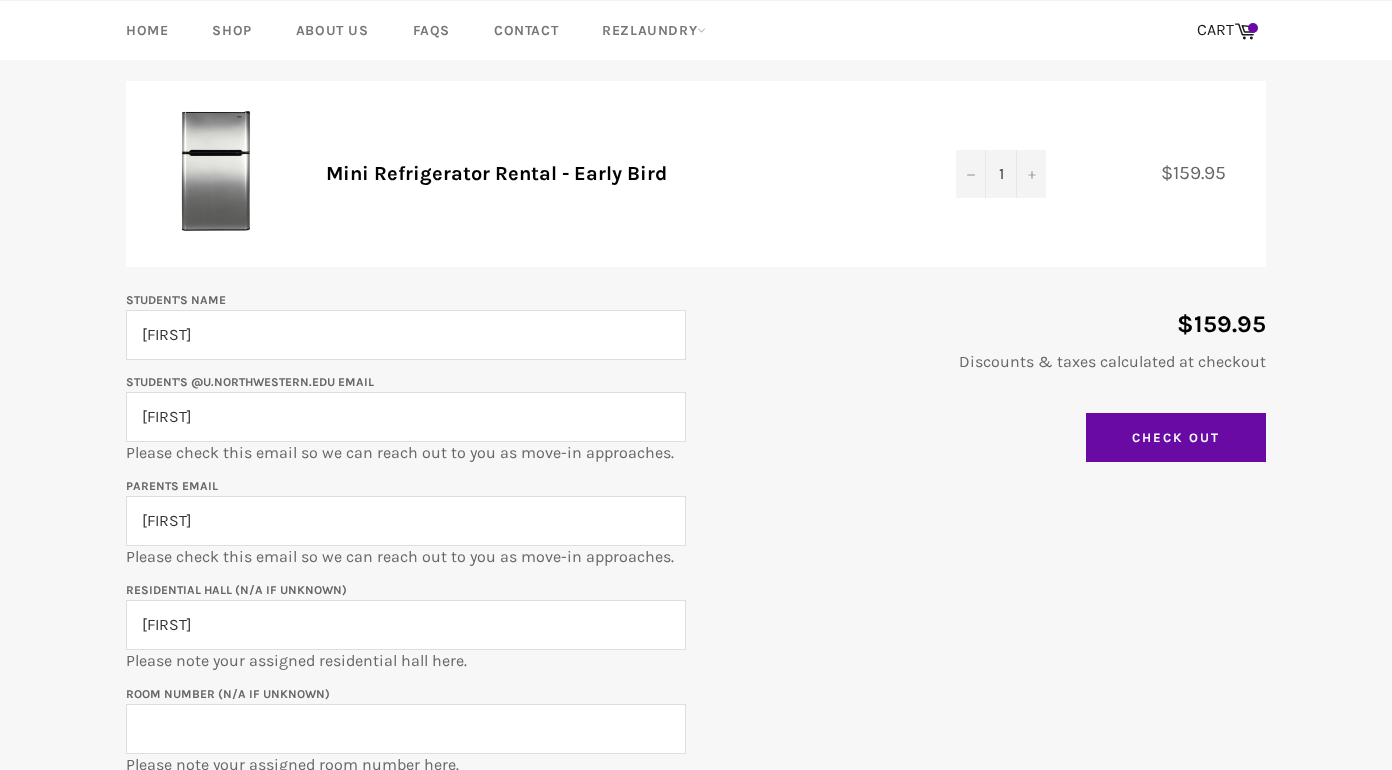 scroll, scrollTop: 198, scrollLeft: 0, axis: vertical 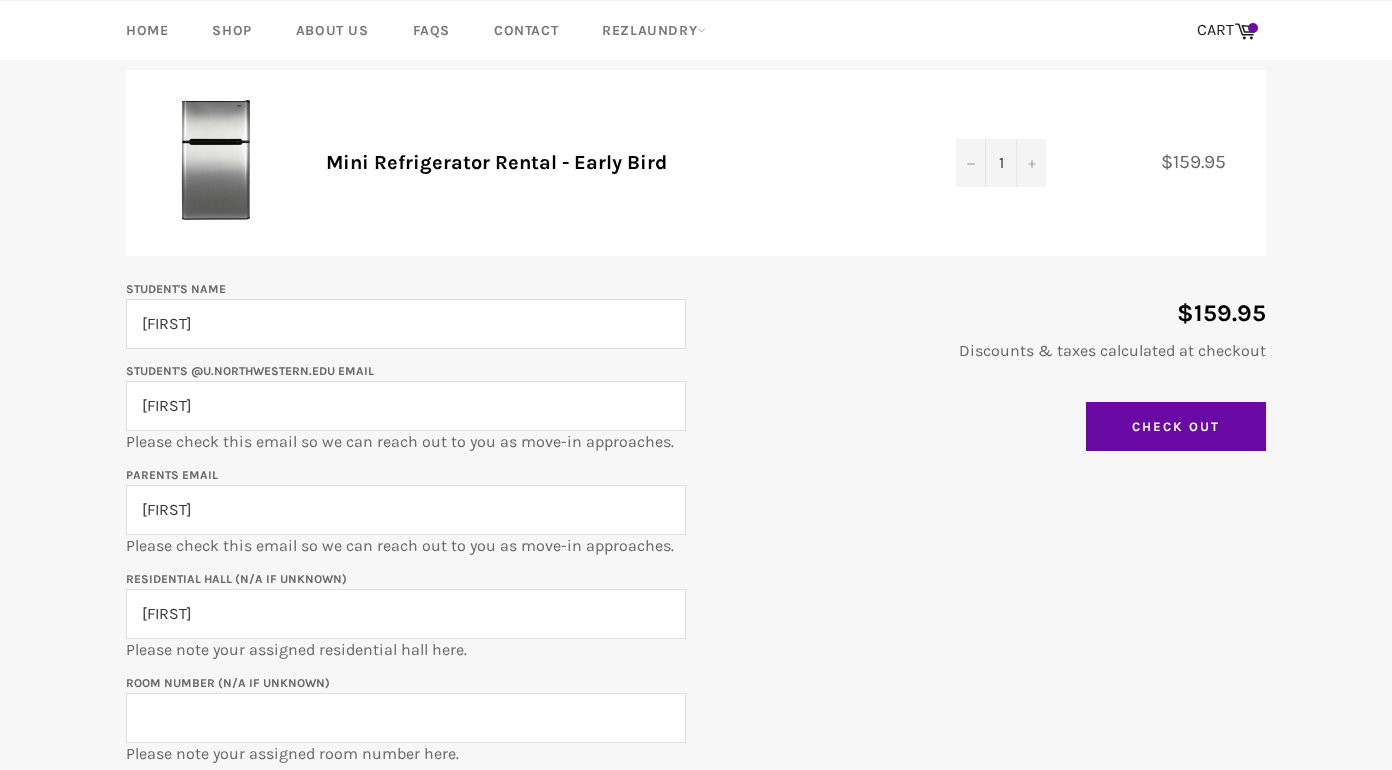 type on "j" 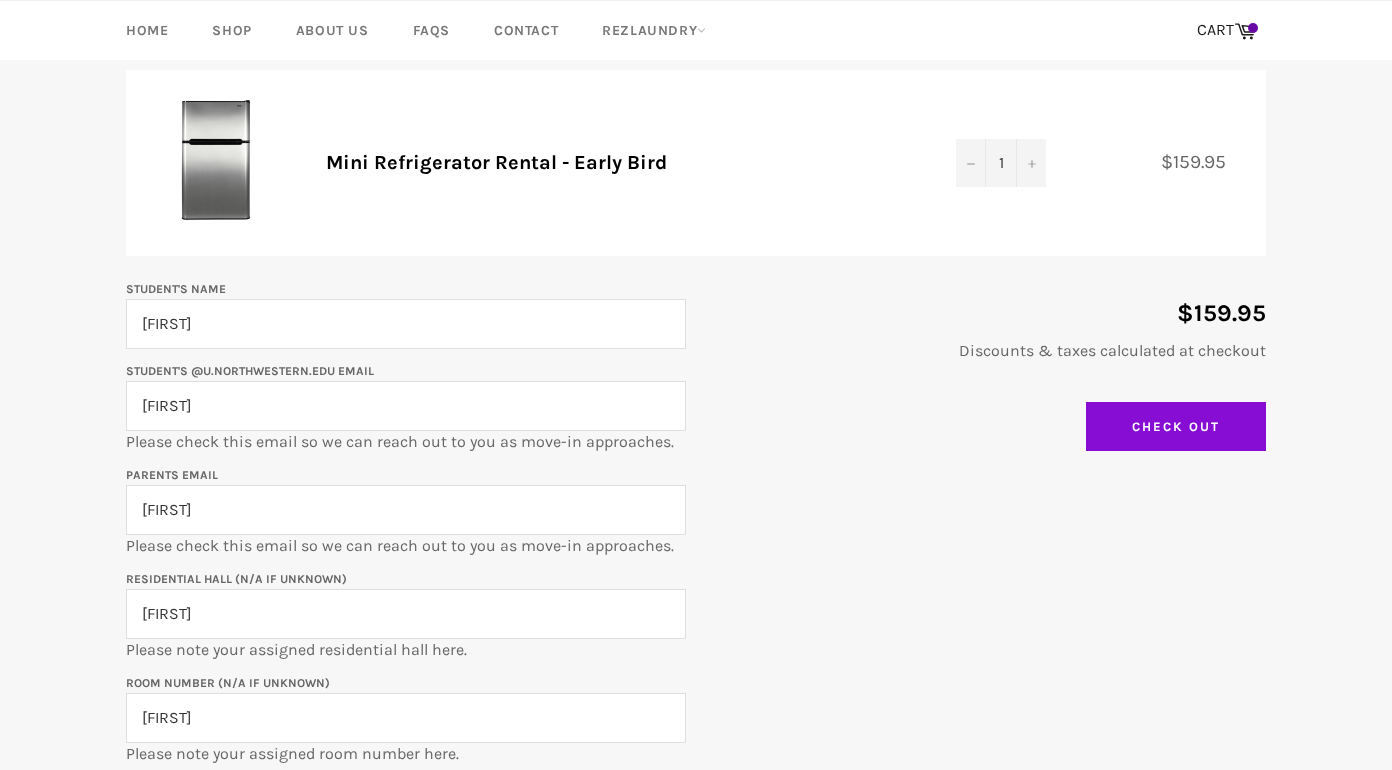 type on "j" 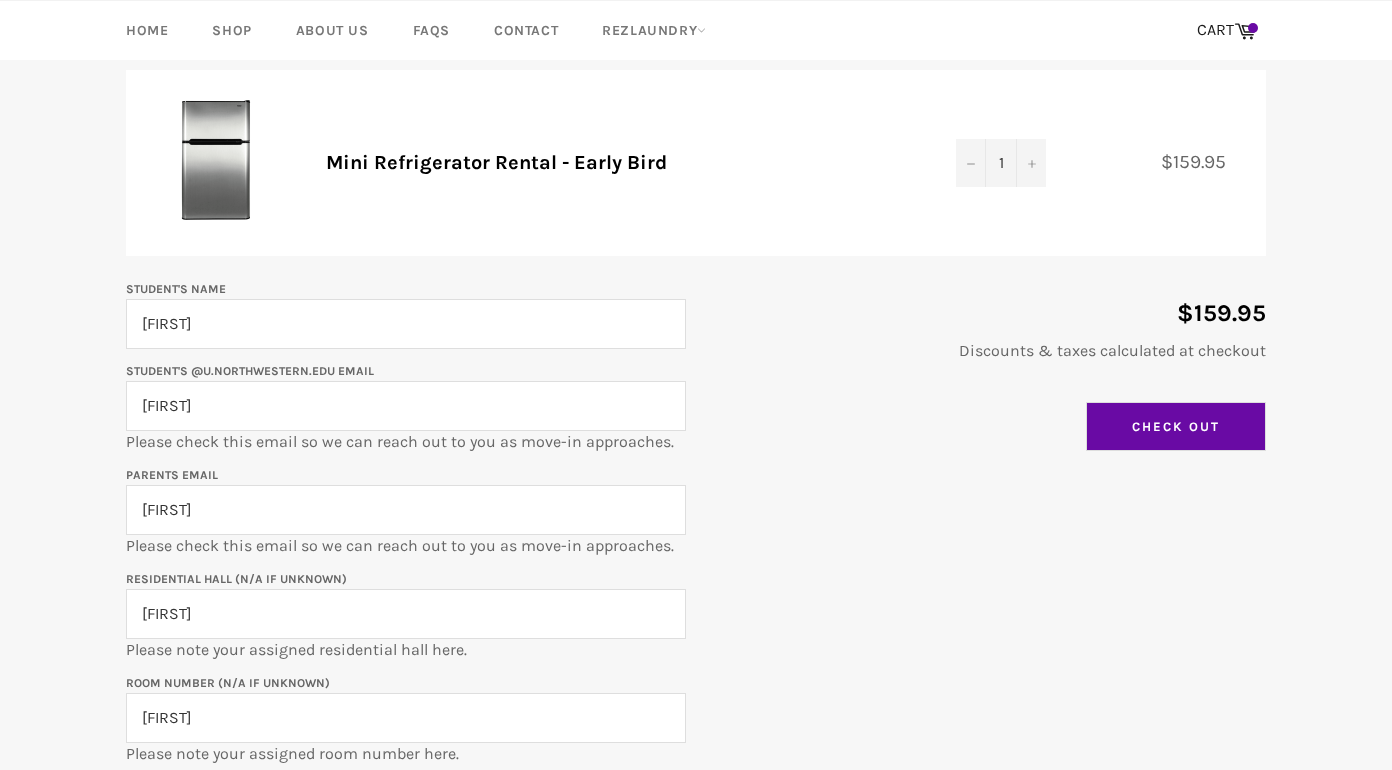 click on "Check Out" at bounding box center [1176, 427] 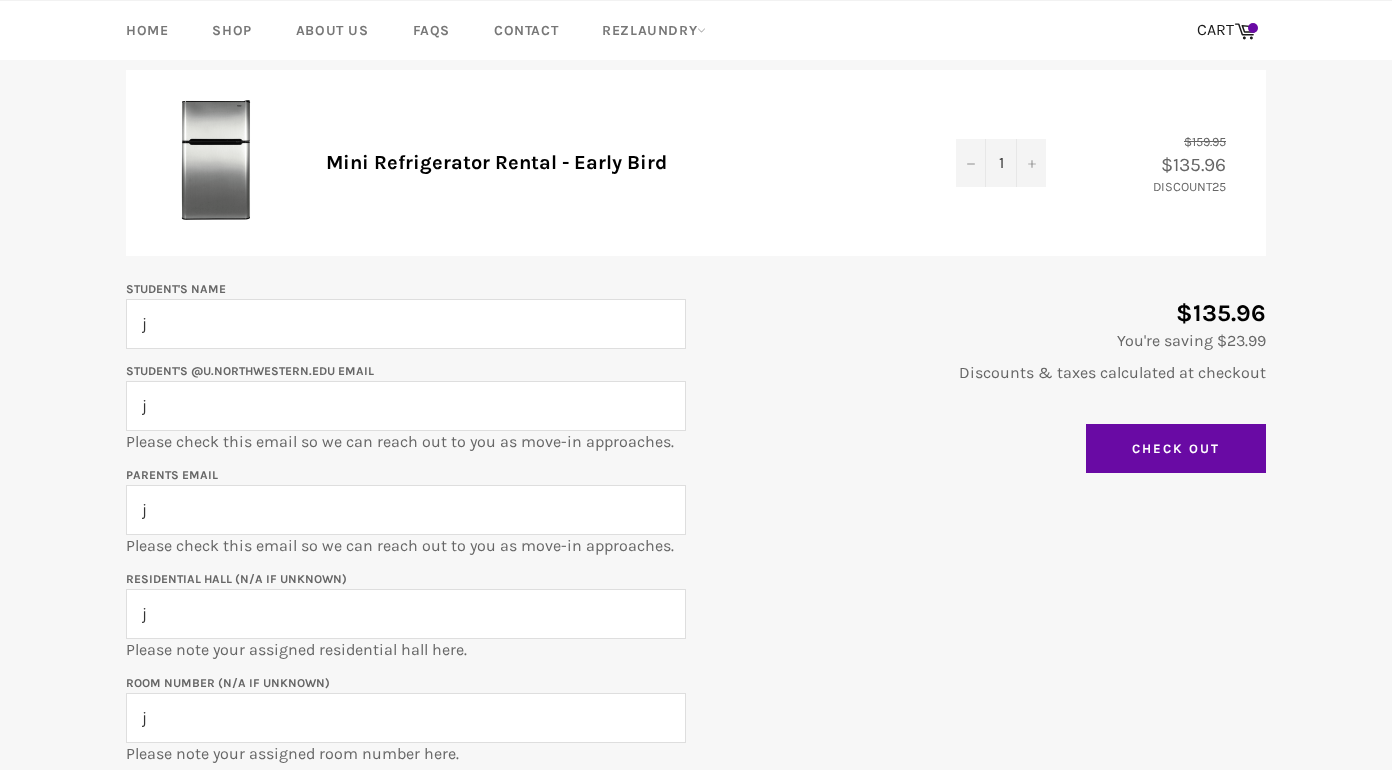 scroll, scrollTop: 0, scrollLeft: 0, axis: both 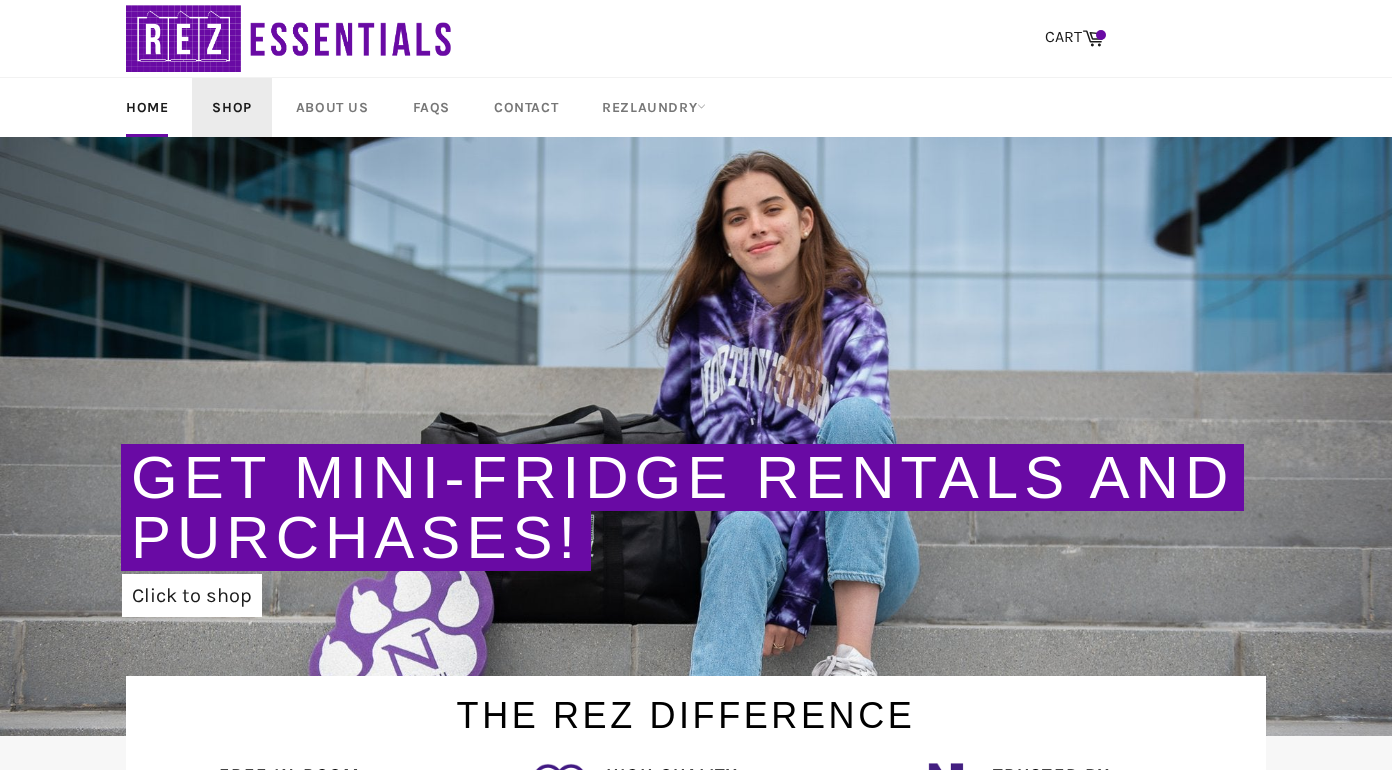 click on "Shop" at bounding box center [231, 107] 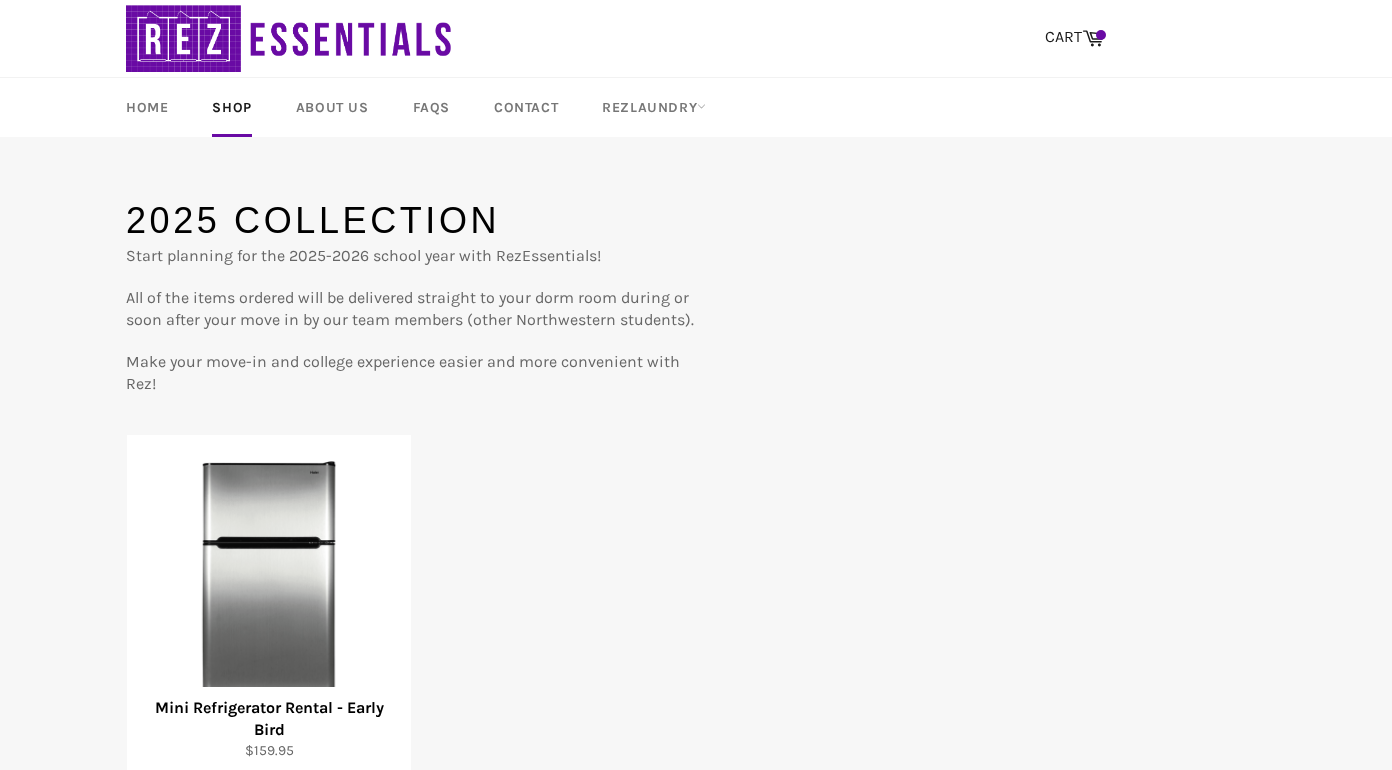 scroll, scrollTop: 0, scrollLeft: 0, axis: both 